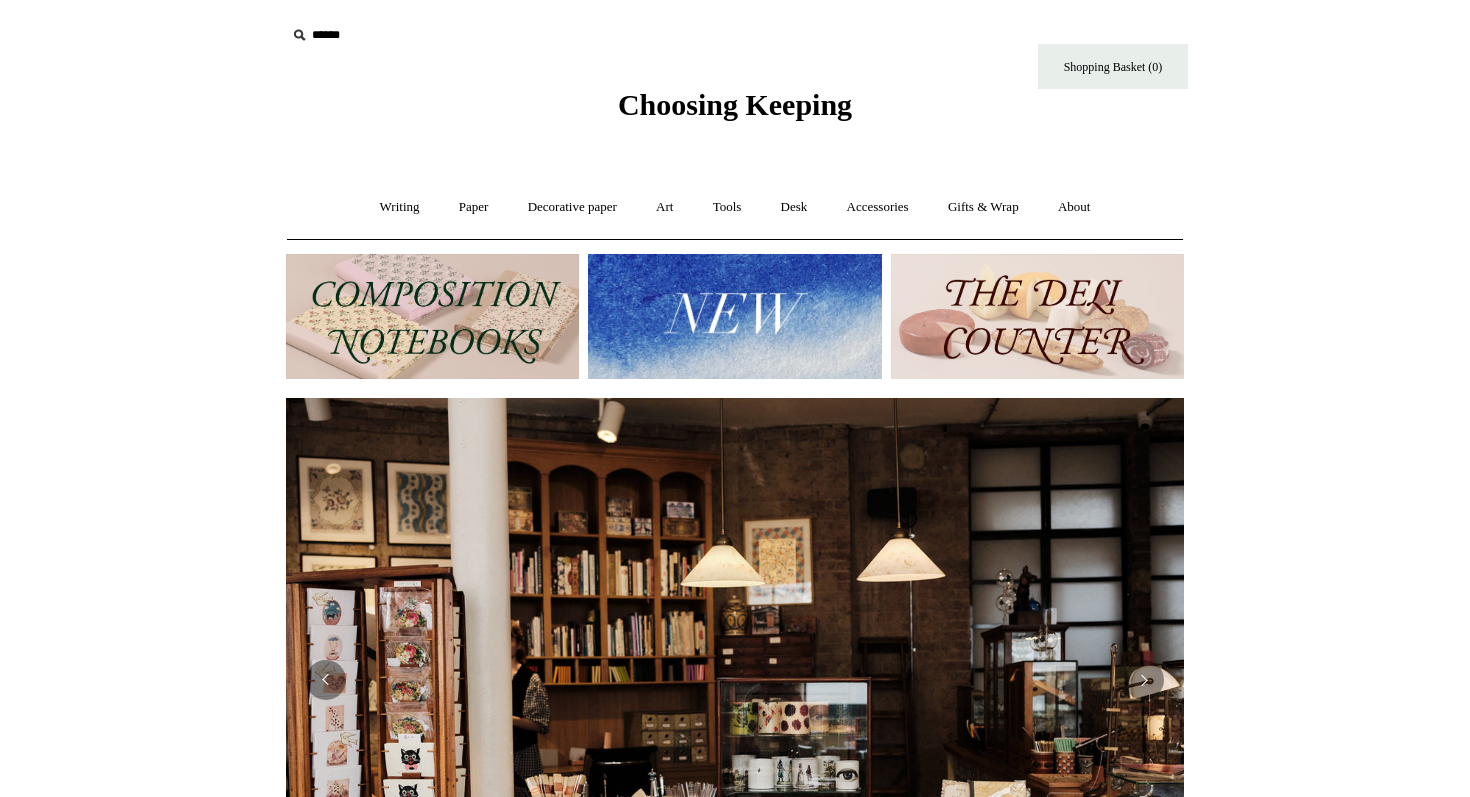 scroll, scrollTop: 0, scrollLeft: 0, axis: both 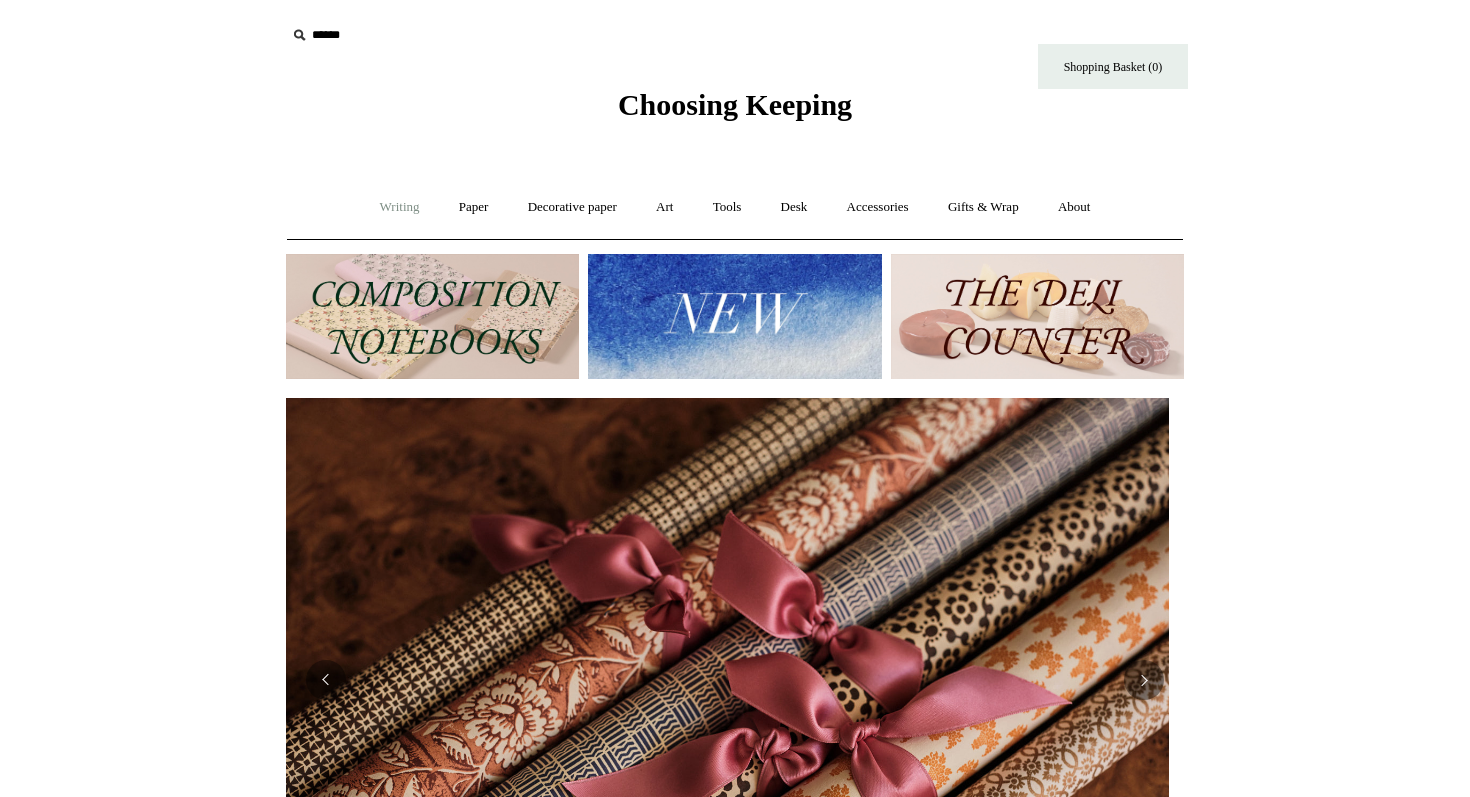 click on "Writing +" at bounding box center [400, 207] 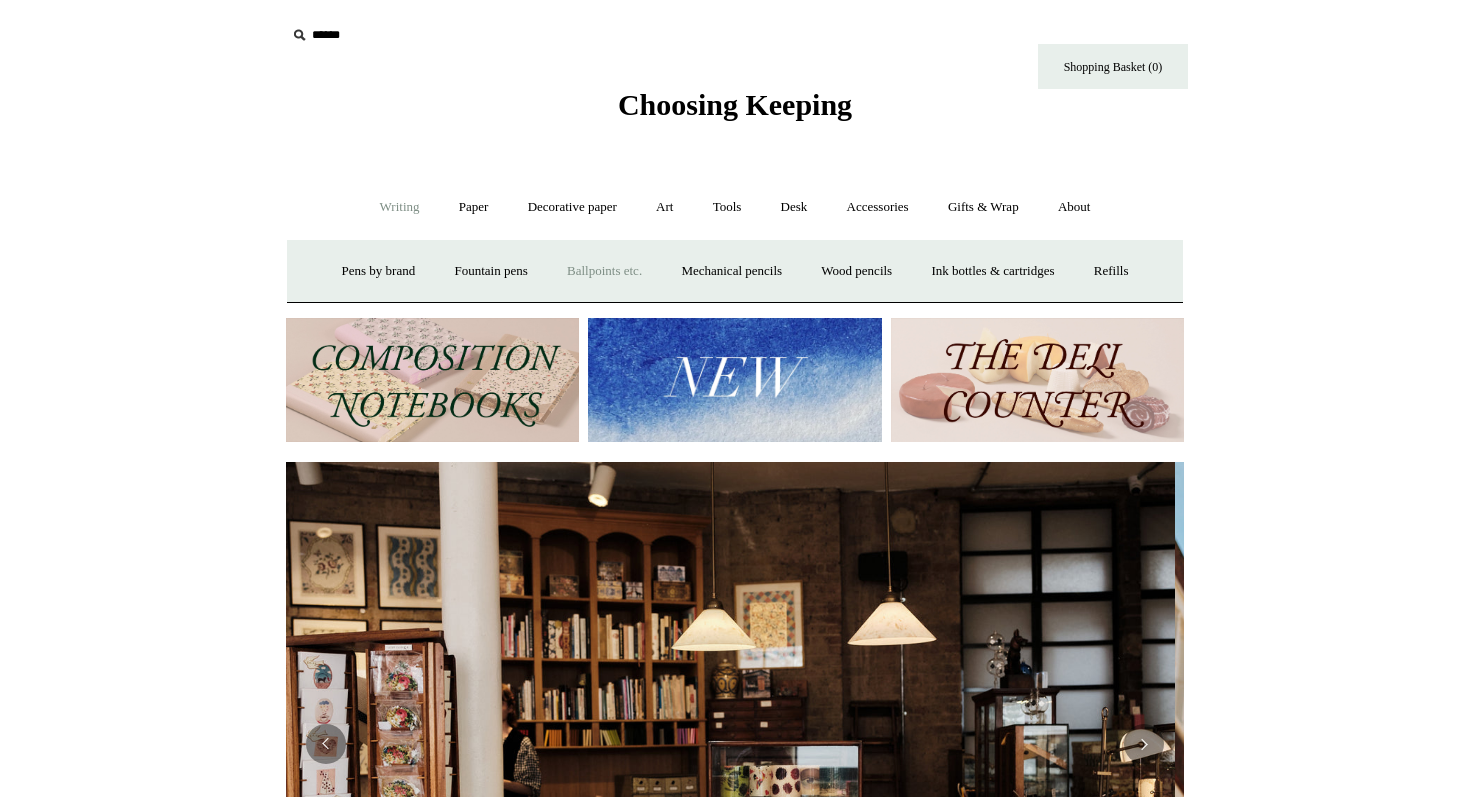 scroll, scrollTop: 0, scrollLeft: 0, axis: both 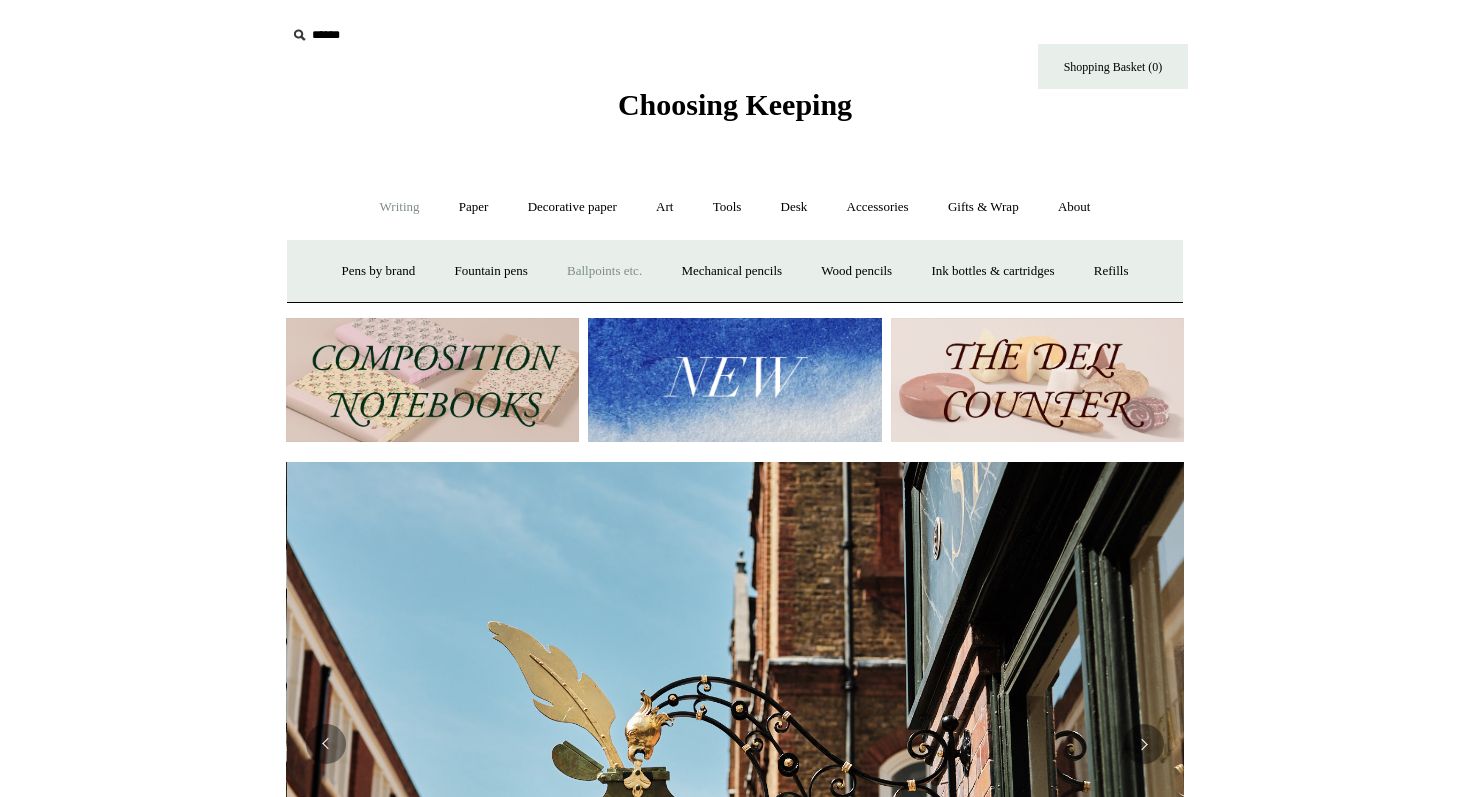click on "Ballpoints etc. +" at bounding box center (604, 271) 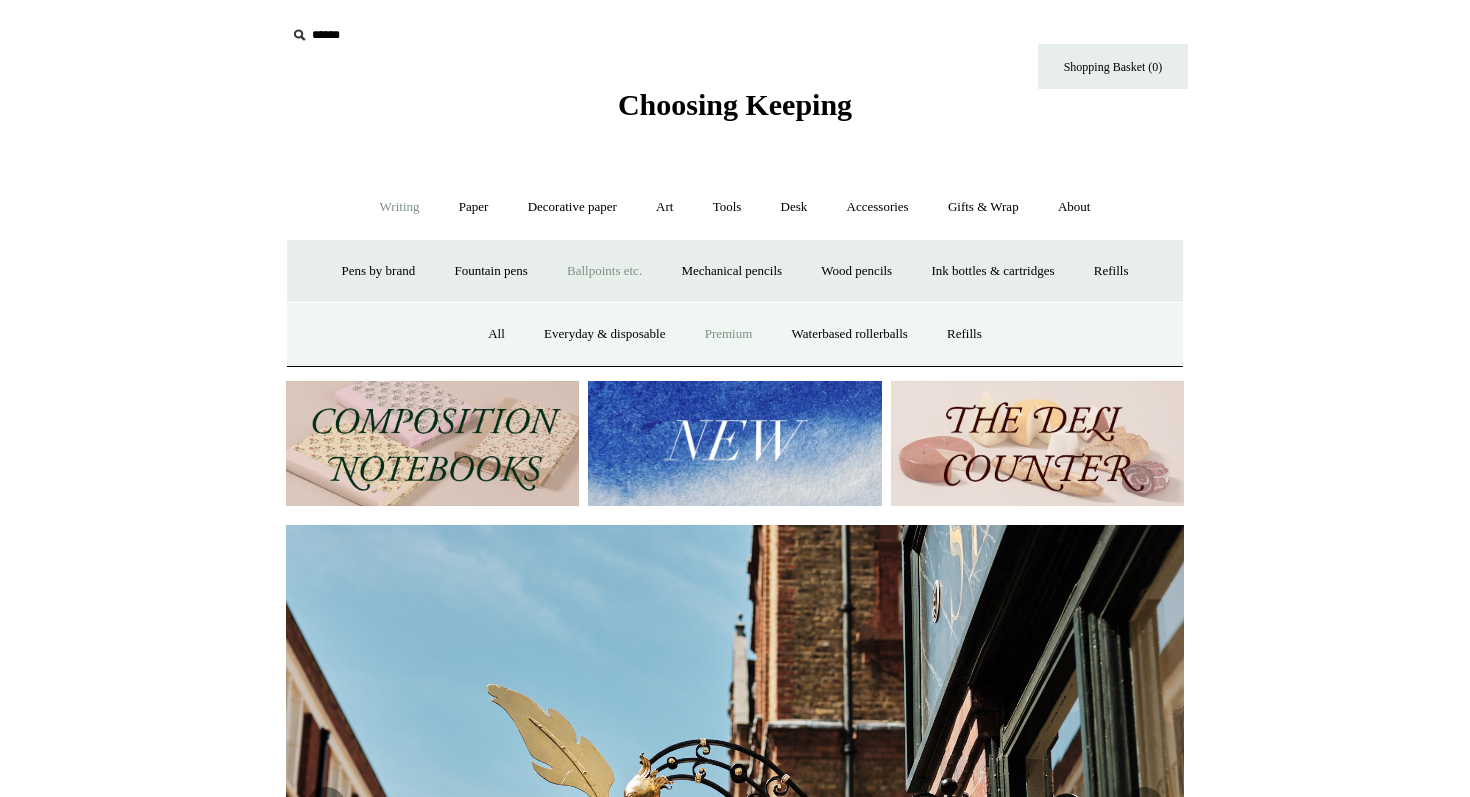 click on "Premium" at bounding box center [729, 334] 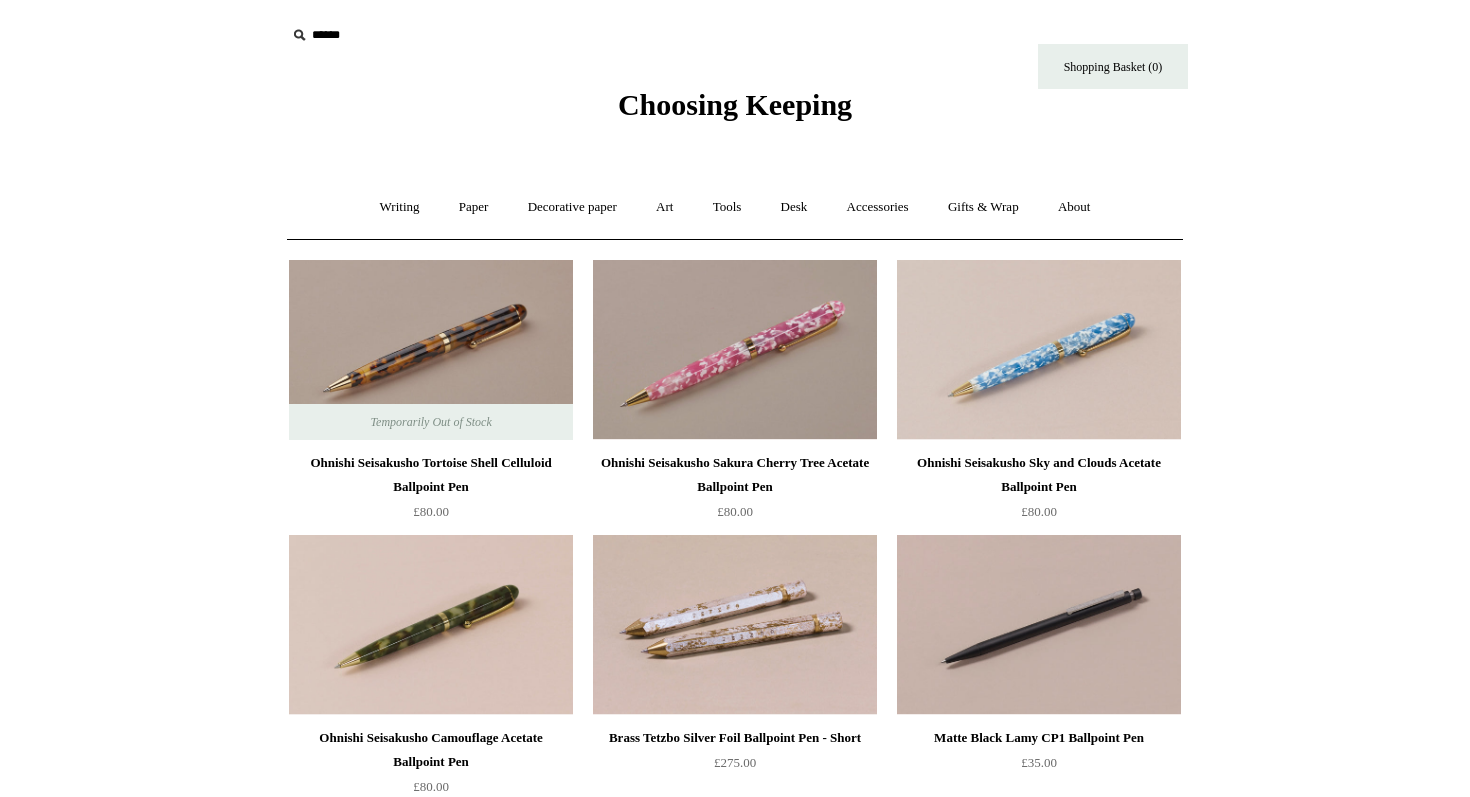 scroll, scrollTop: 24, scrollLeft: 0, axis: vertical 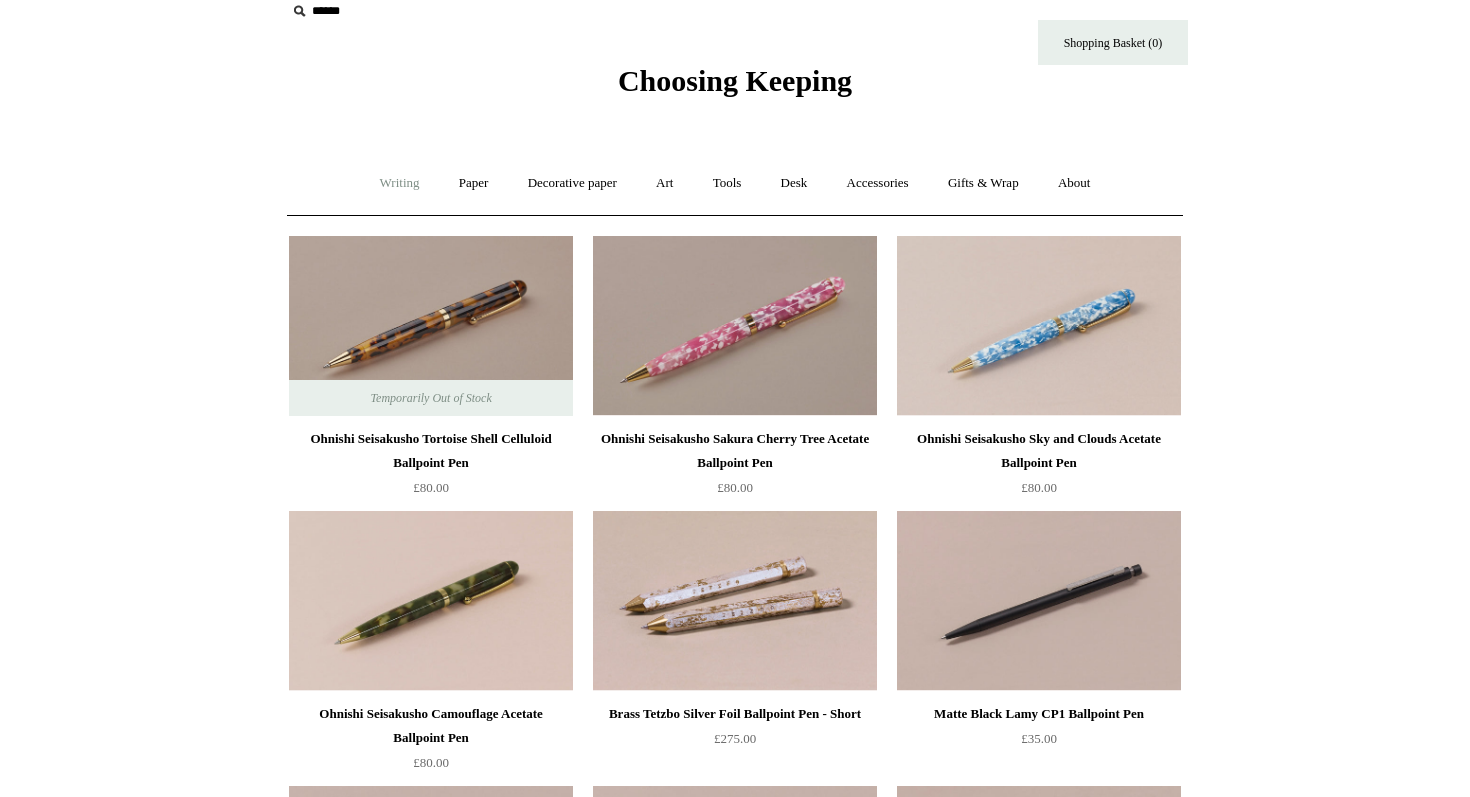 click on "Writing +" at bounding box center (400, 183) 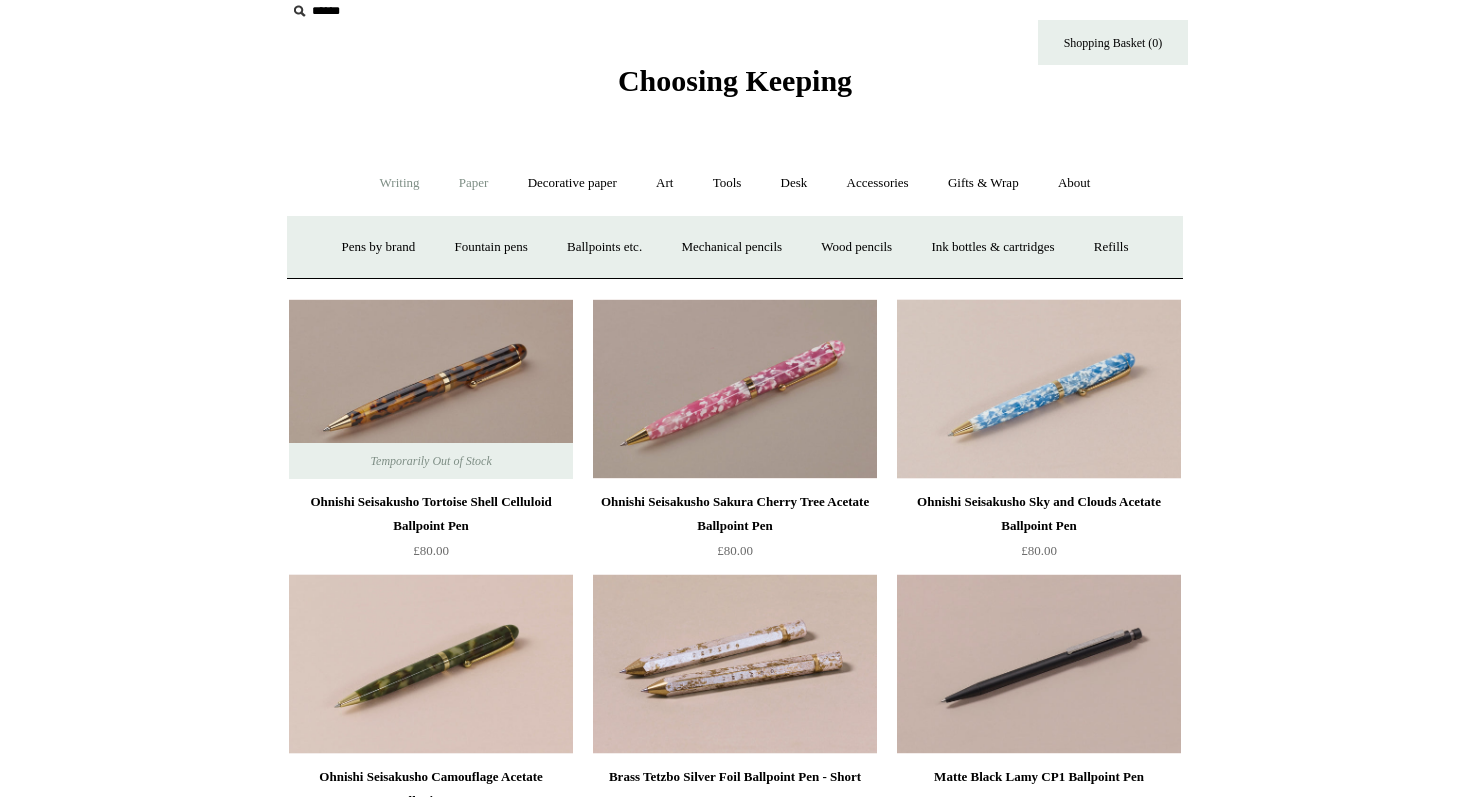 click on "Paper +" at bounding box center [474, 183] 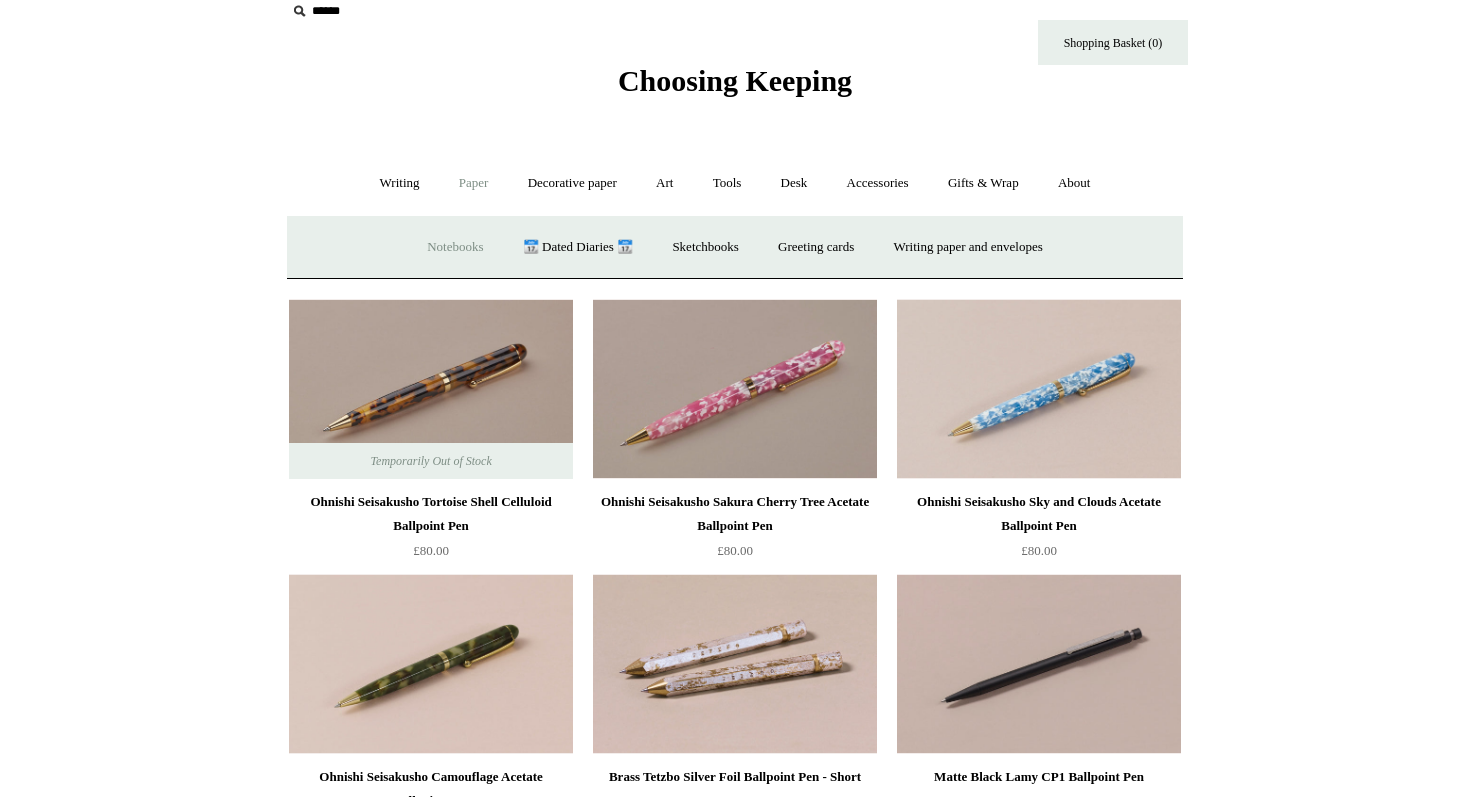 click on "Notebooks +" at bounding box center (455, 247) 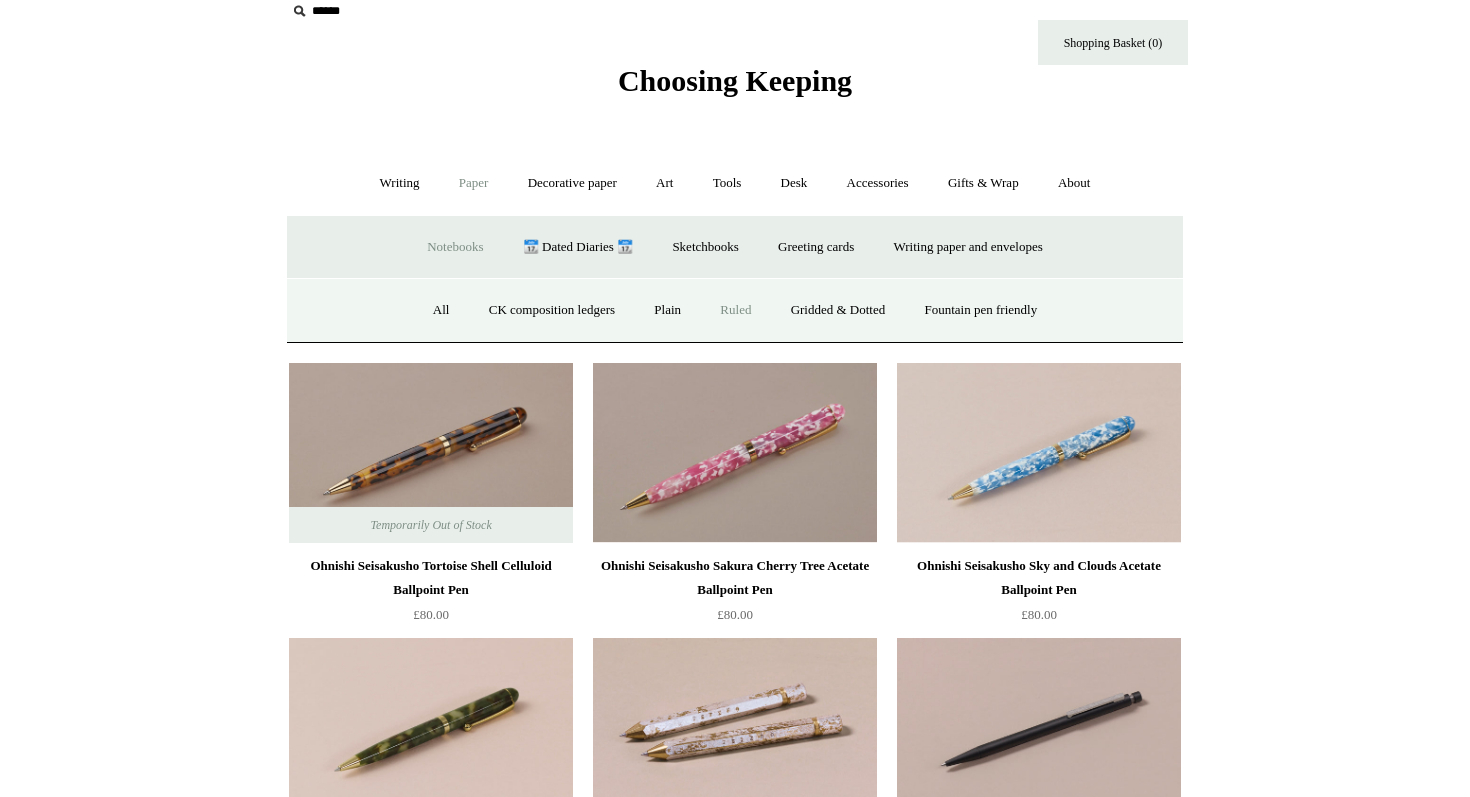click on "Ruled" at bounding box center [735, 310] 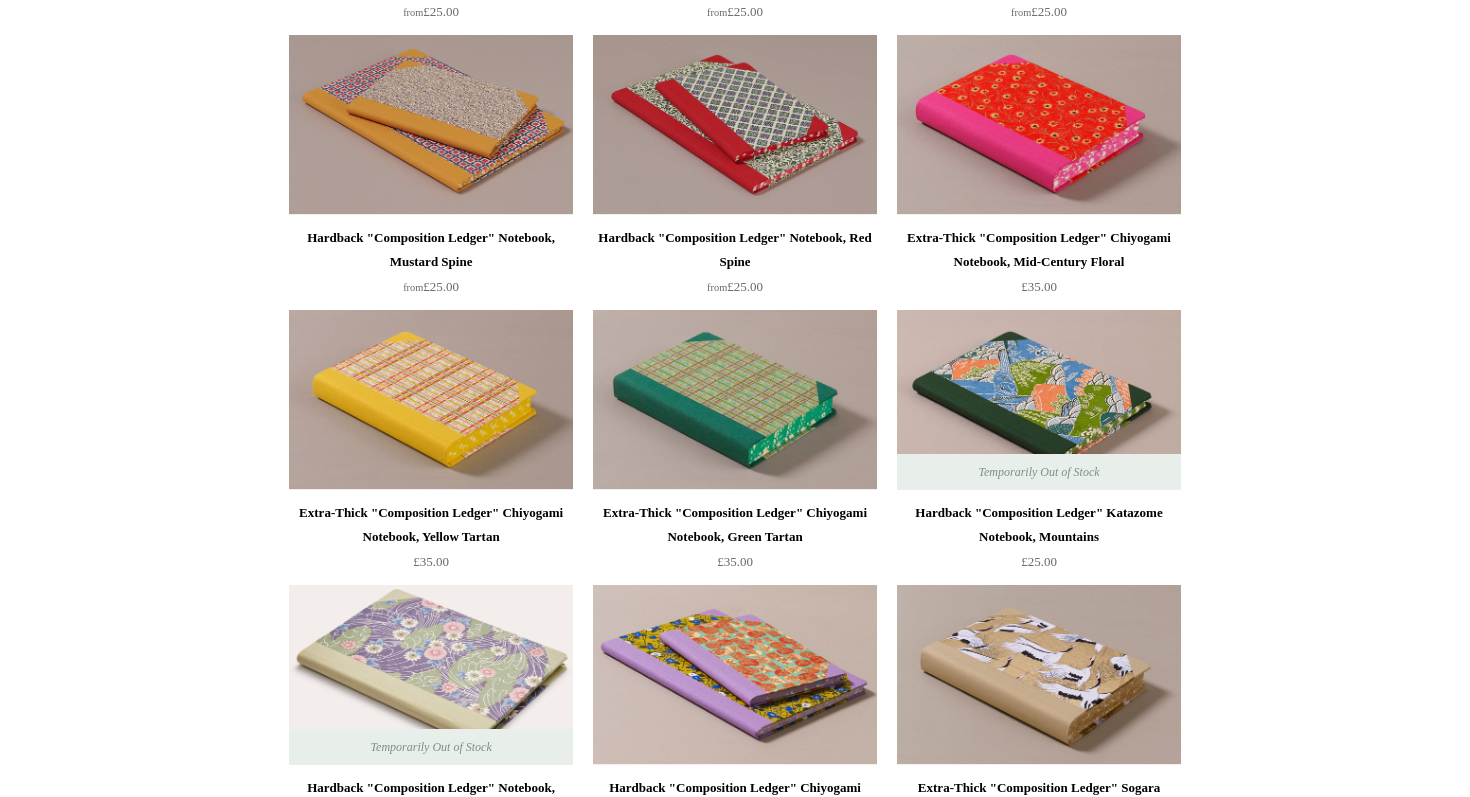 scroll, scrollTop: 2127, scrollLeft: 0, axis: vertical 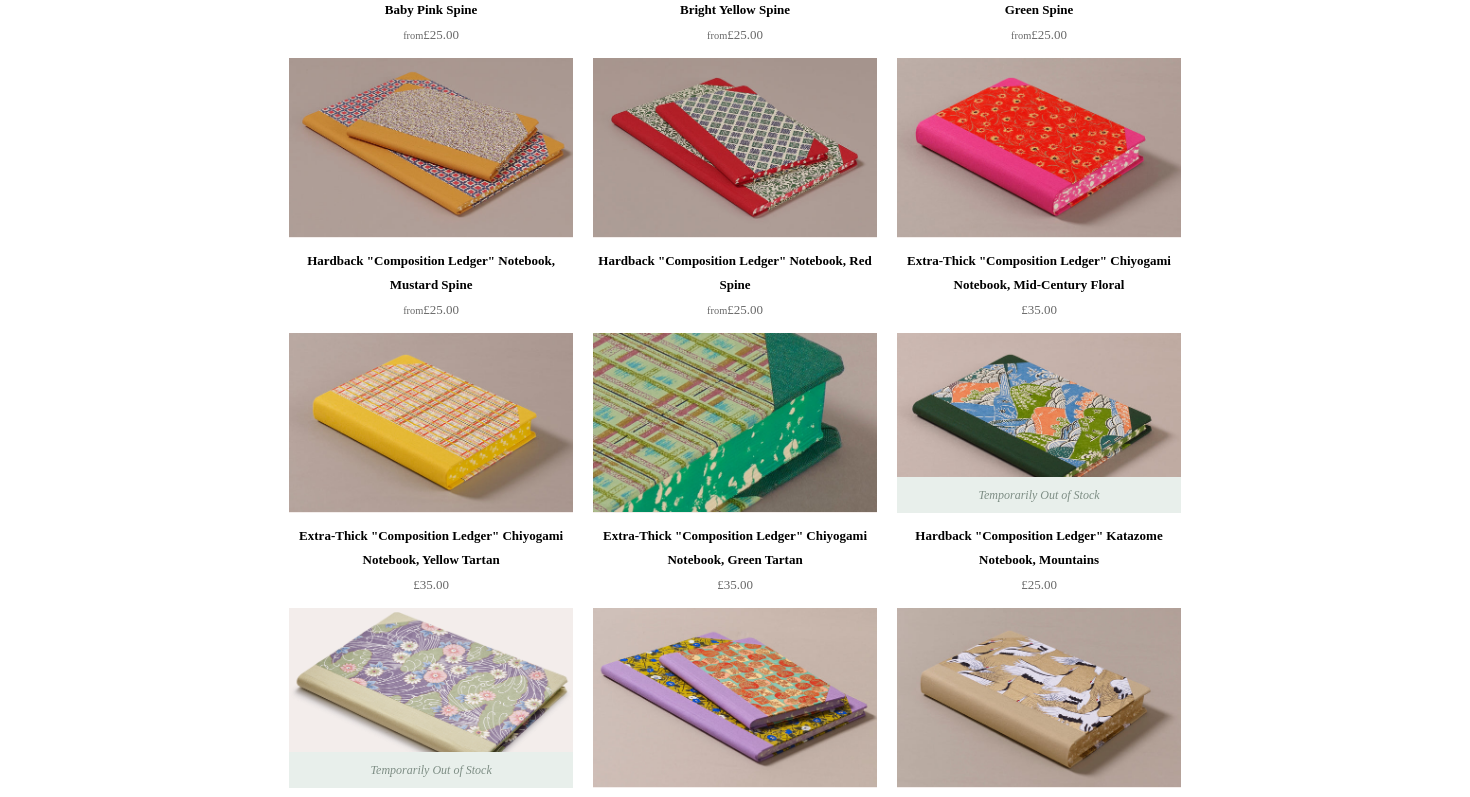 click at bounding box center [735, 423] 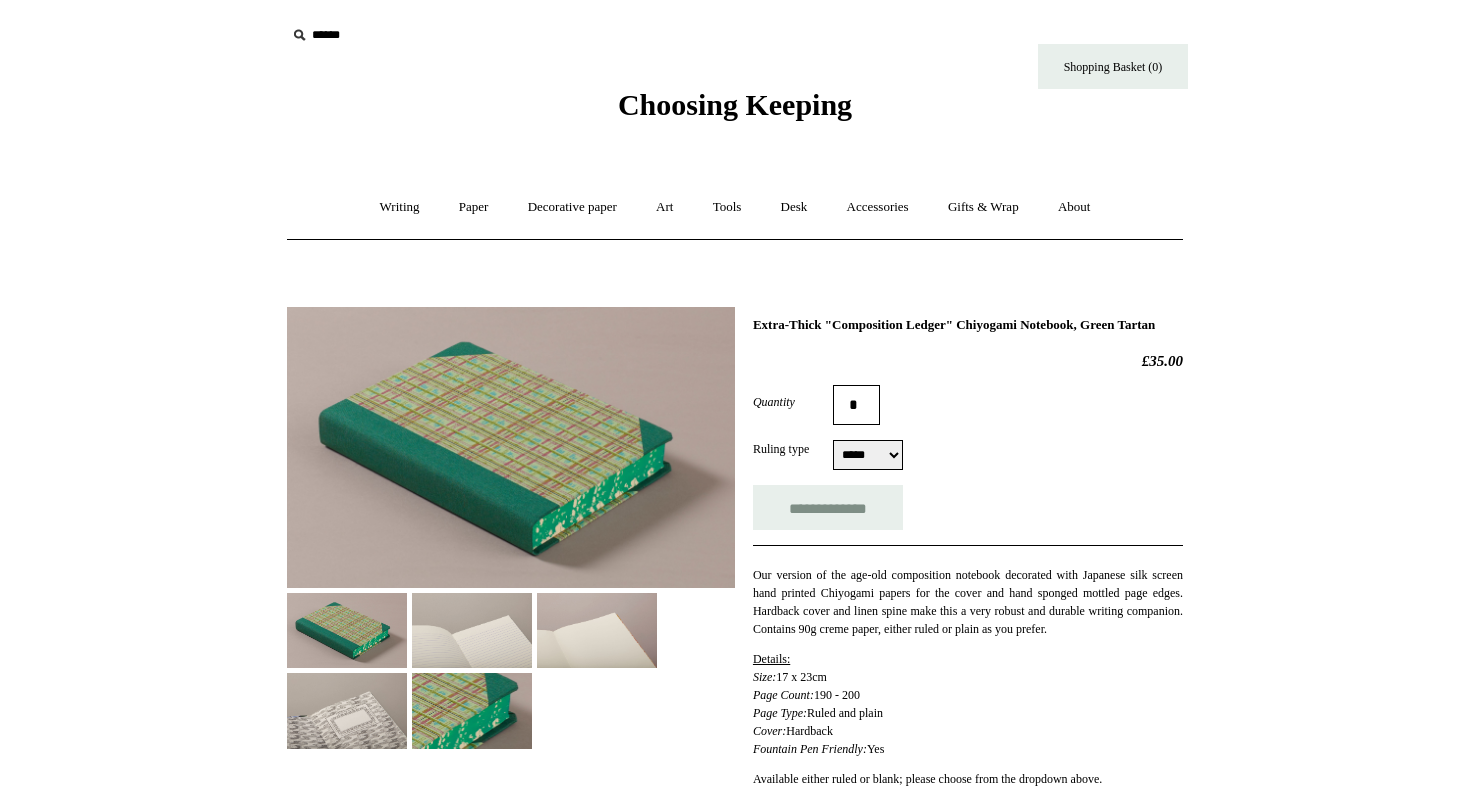 scroll, scrollTop: 0, scrollLeft: 0, axis: both 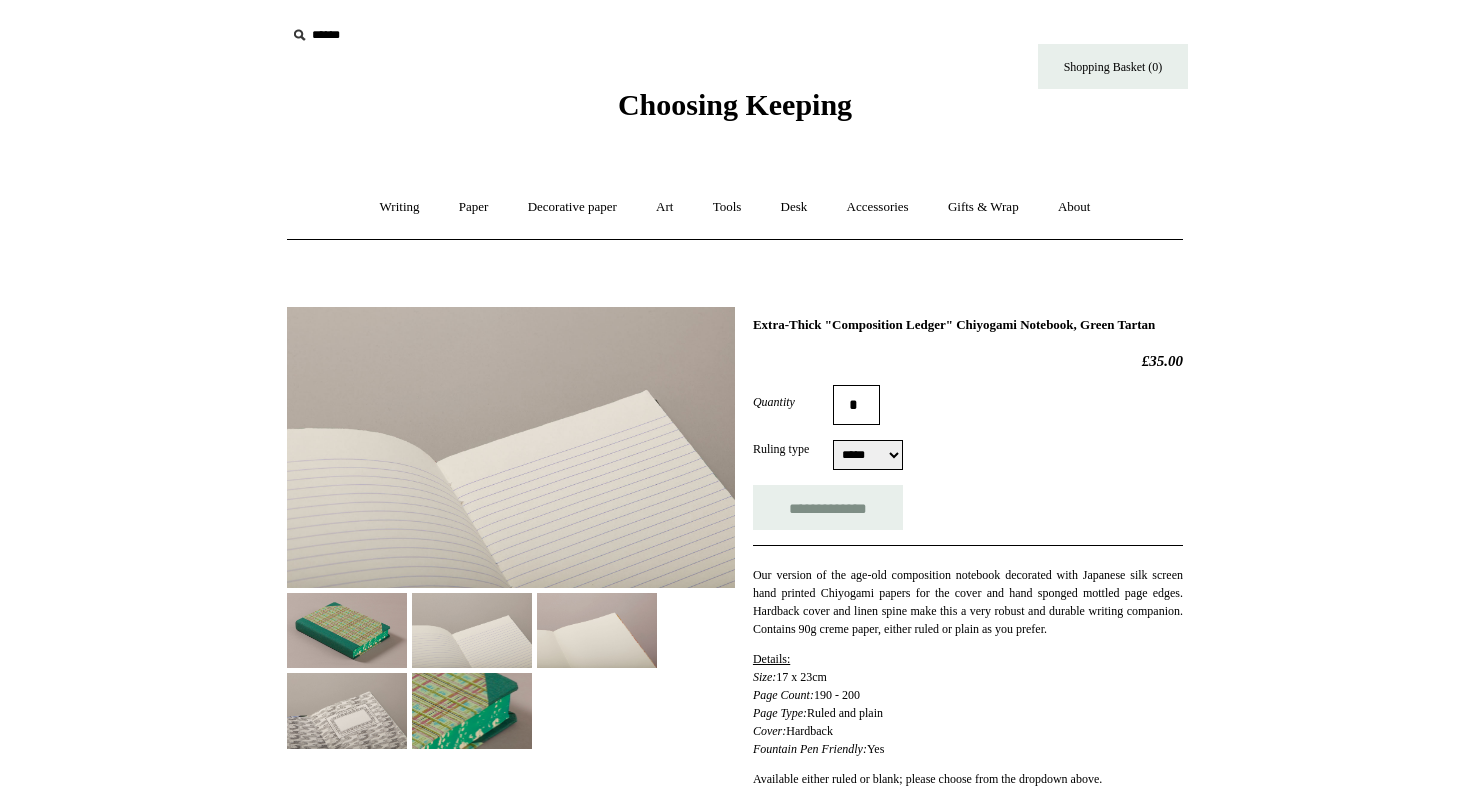 click at bounding box center (597, 630) 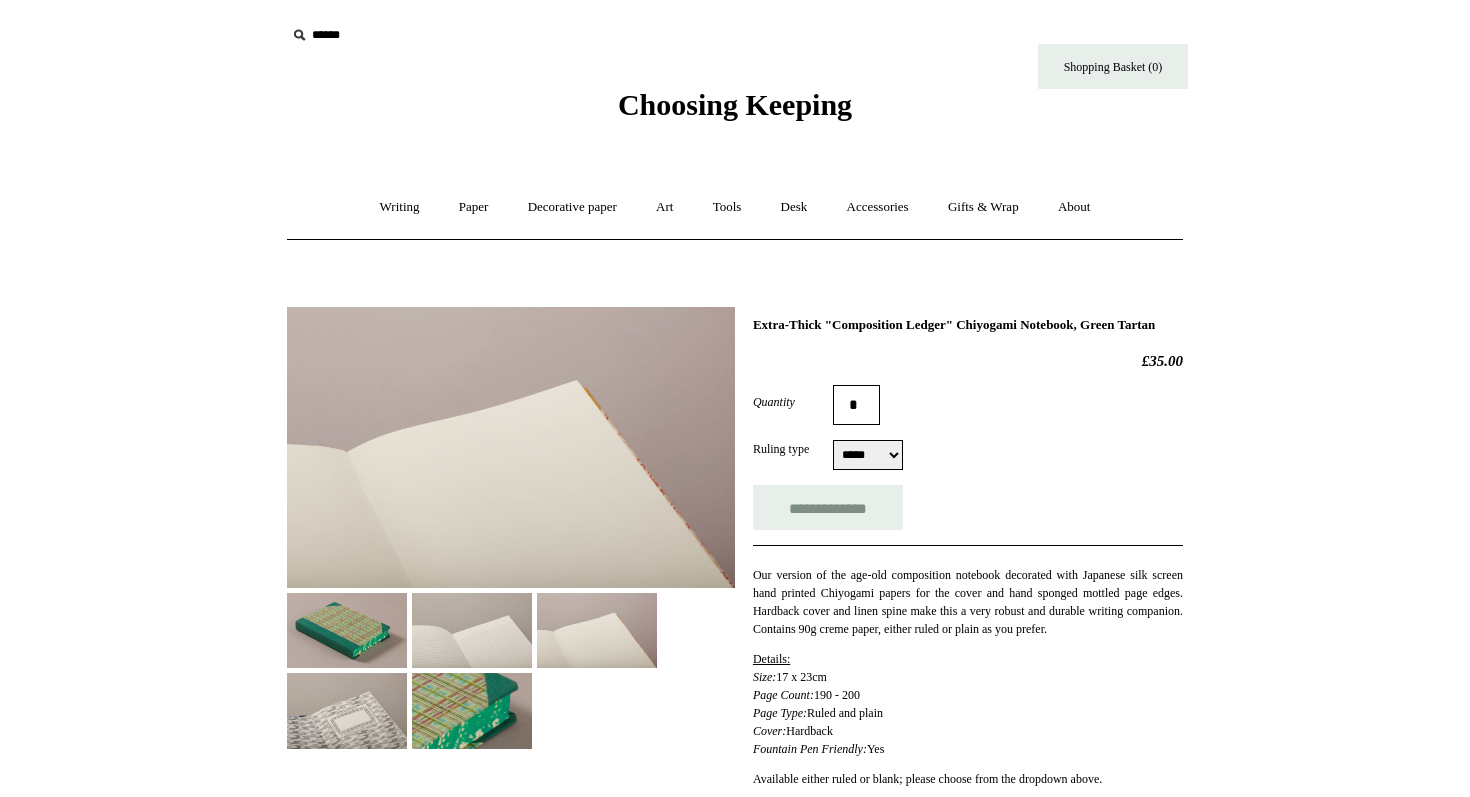 click at bounding box center [472, 710] 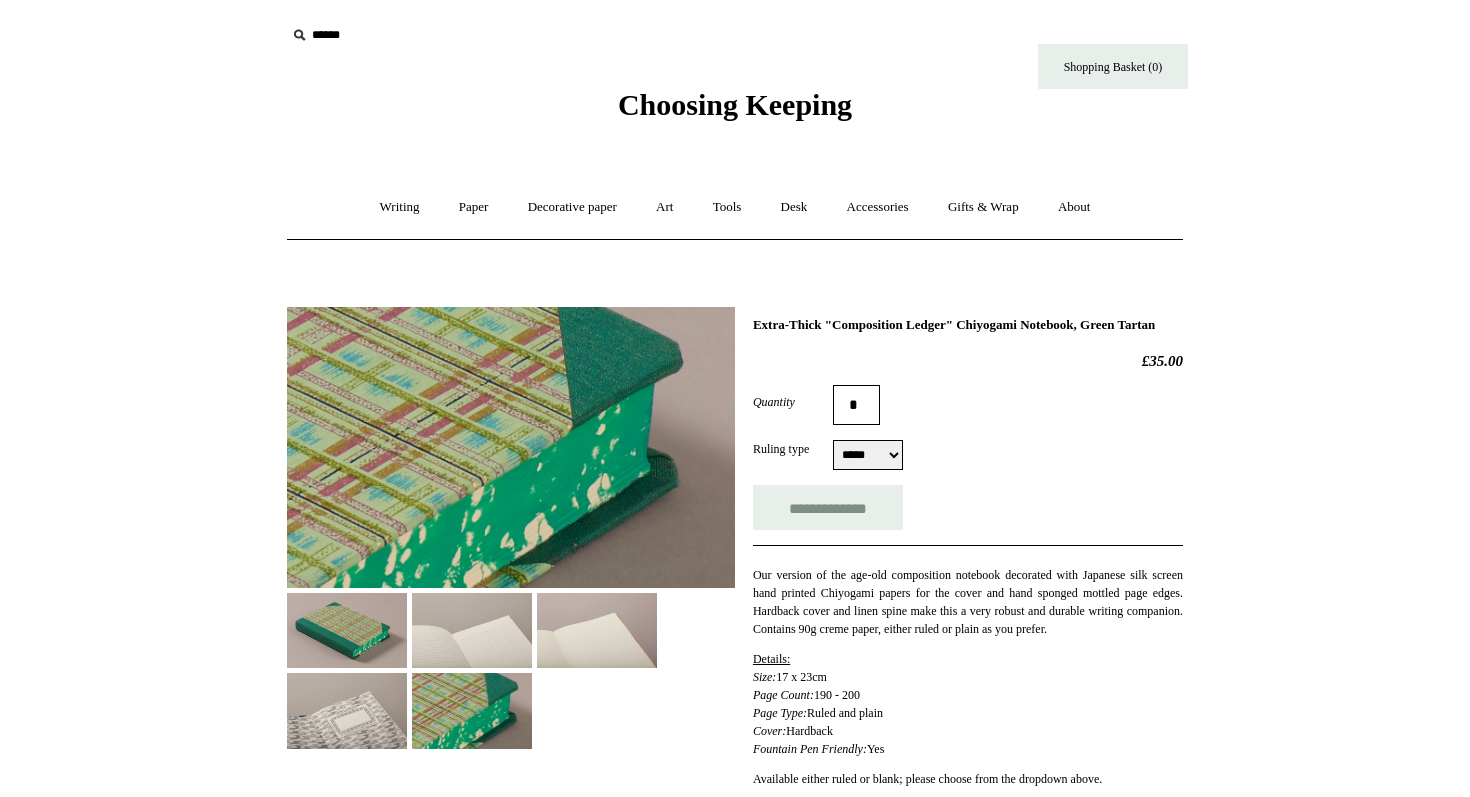 click at bounding box center (511, 520) 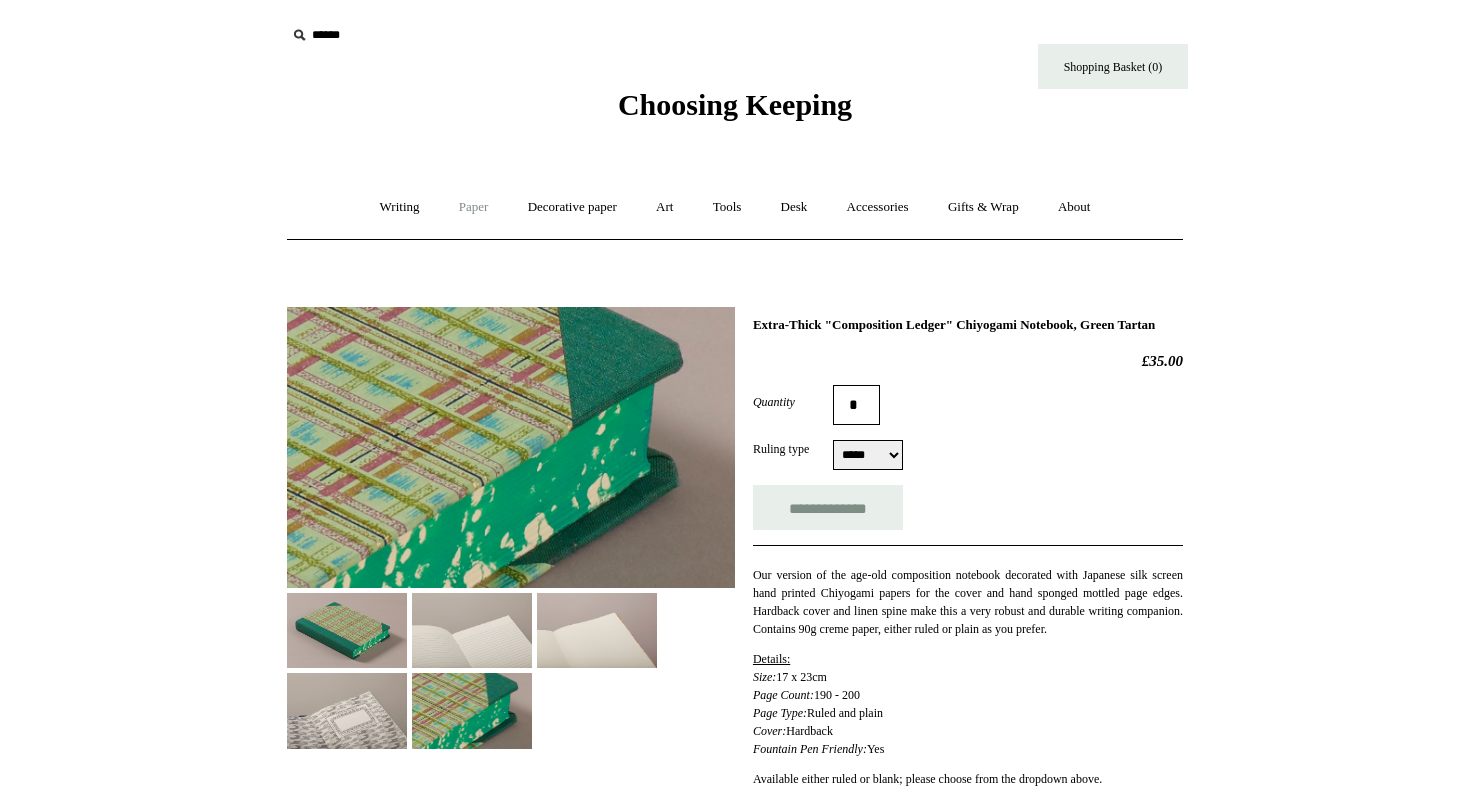 click on "Paper +" at bounding box center [474, 207] 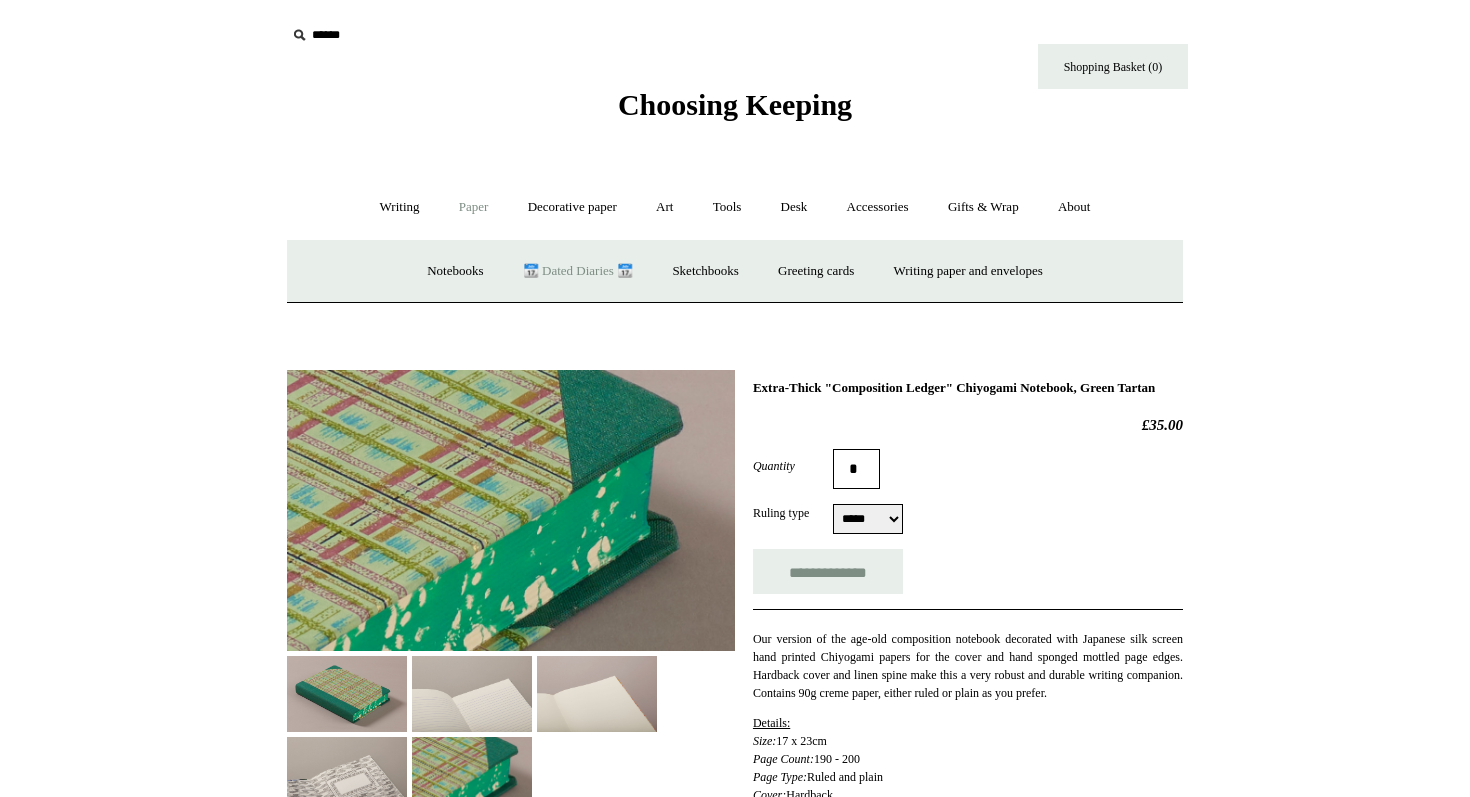 click on "📆 Dated Diaries 📆" at bounding box center [578, 271] 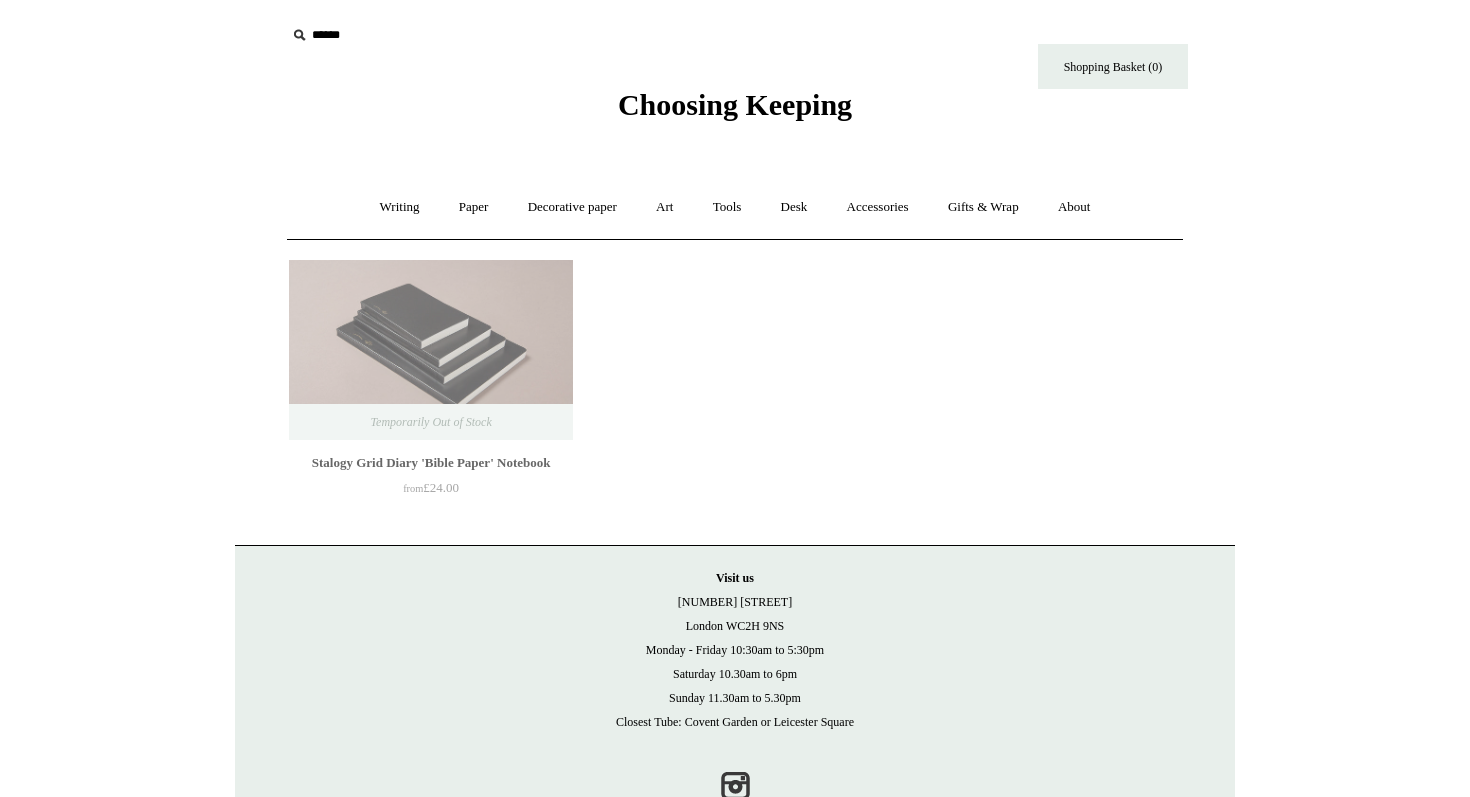 scroll, scrollTop: 0, scrollLeft: 0, axis: both 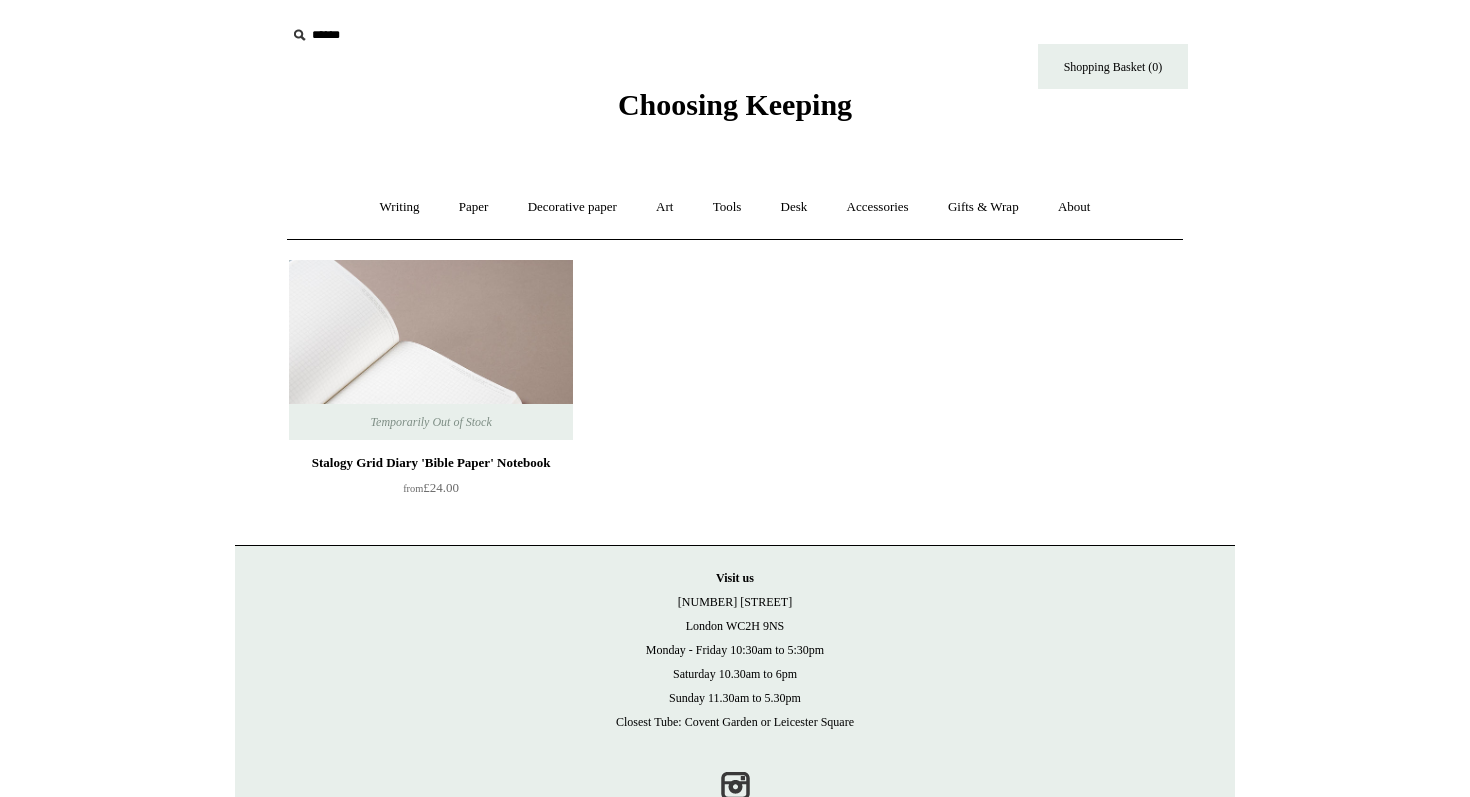 click at bounding box center (431, 350) 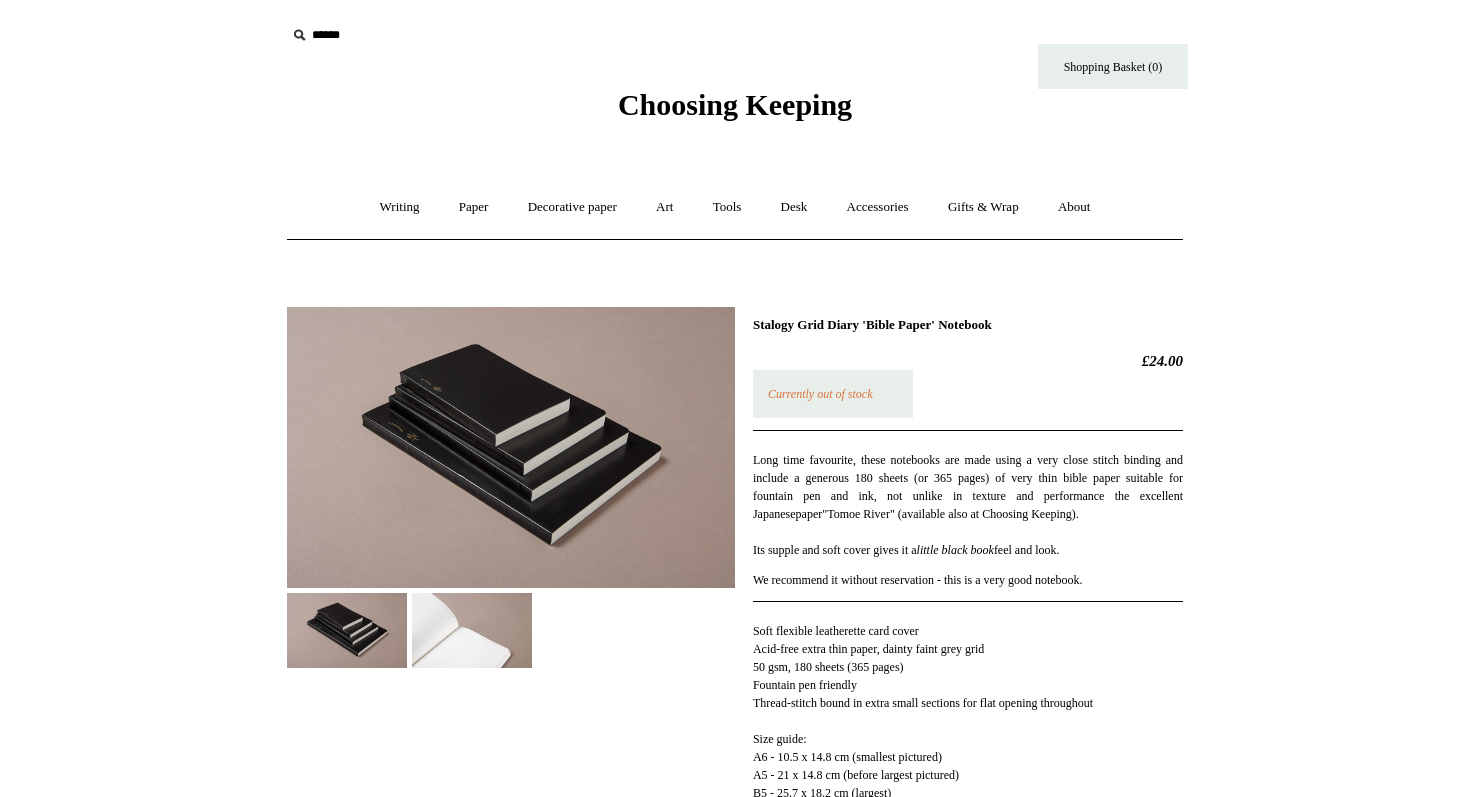 scroll, scrollTop: 0, scrollLeft: 0, axis: both 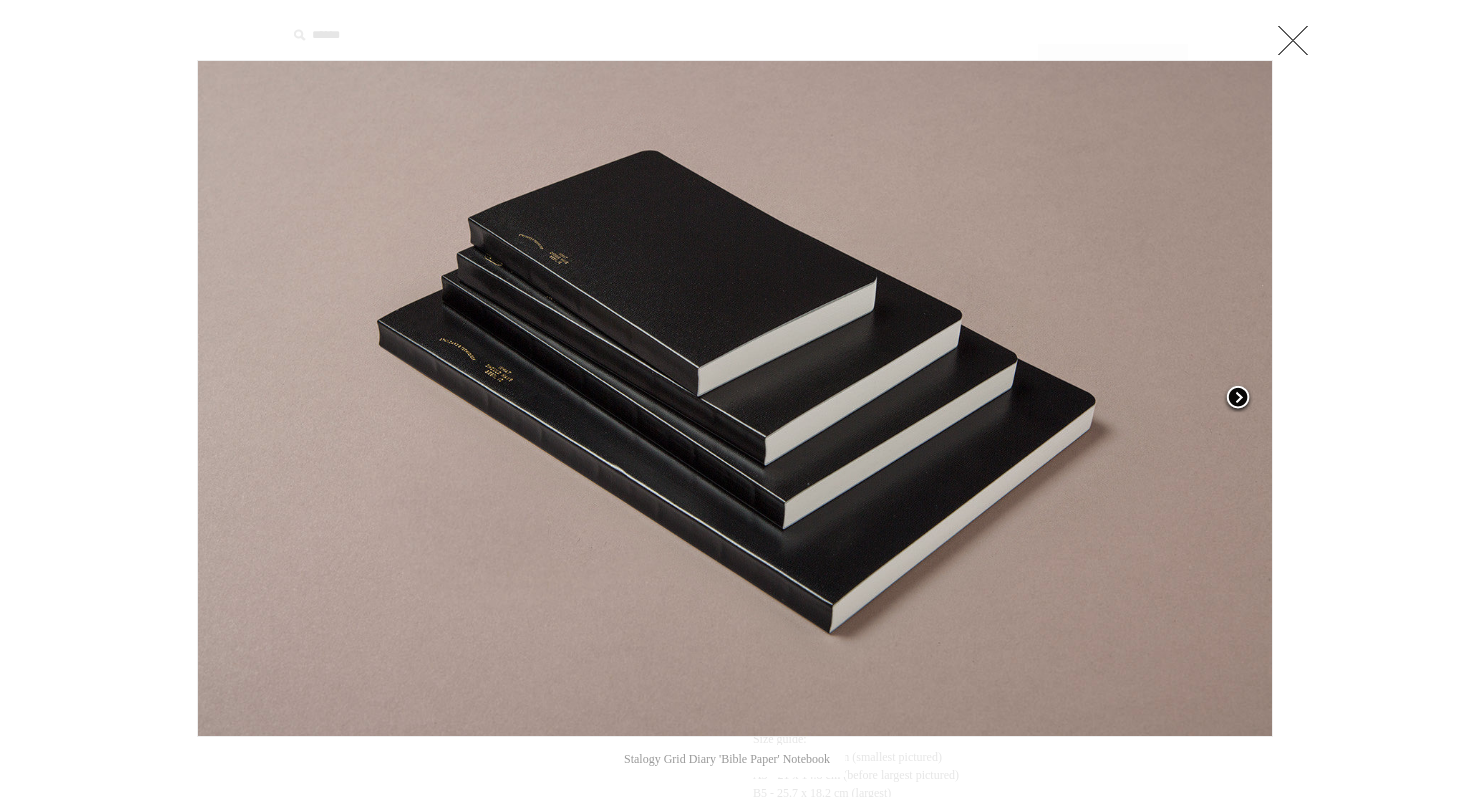 click at bounding box center [1238, 399] 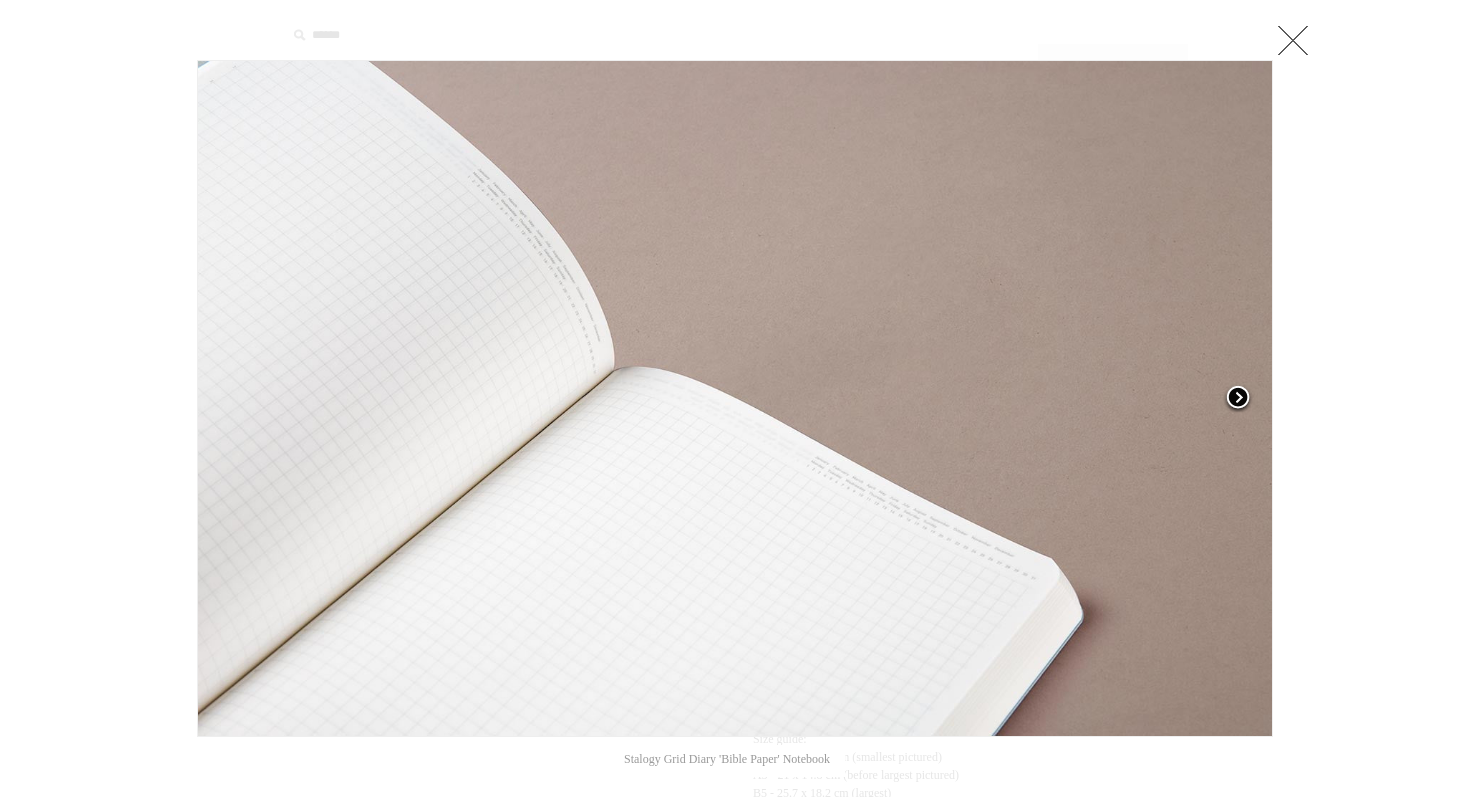 click at bounding box center (1238, 399) 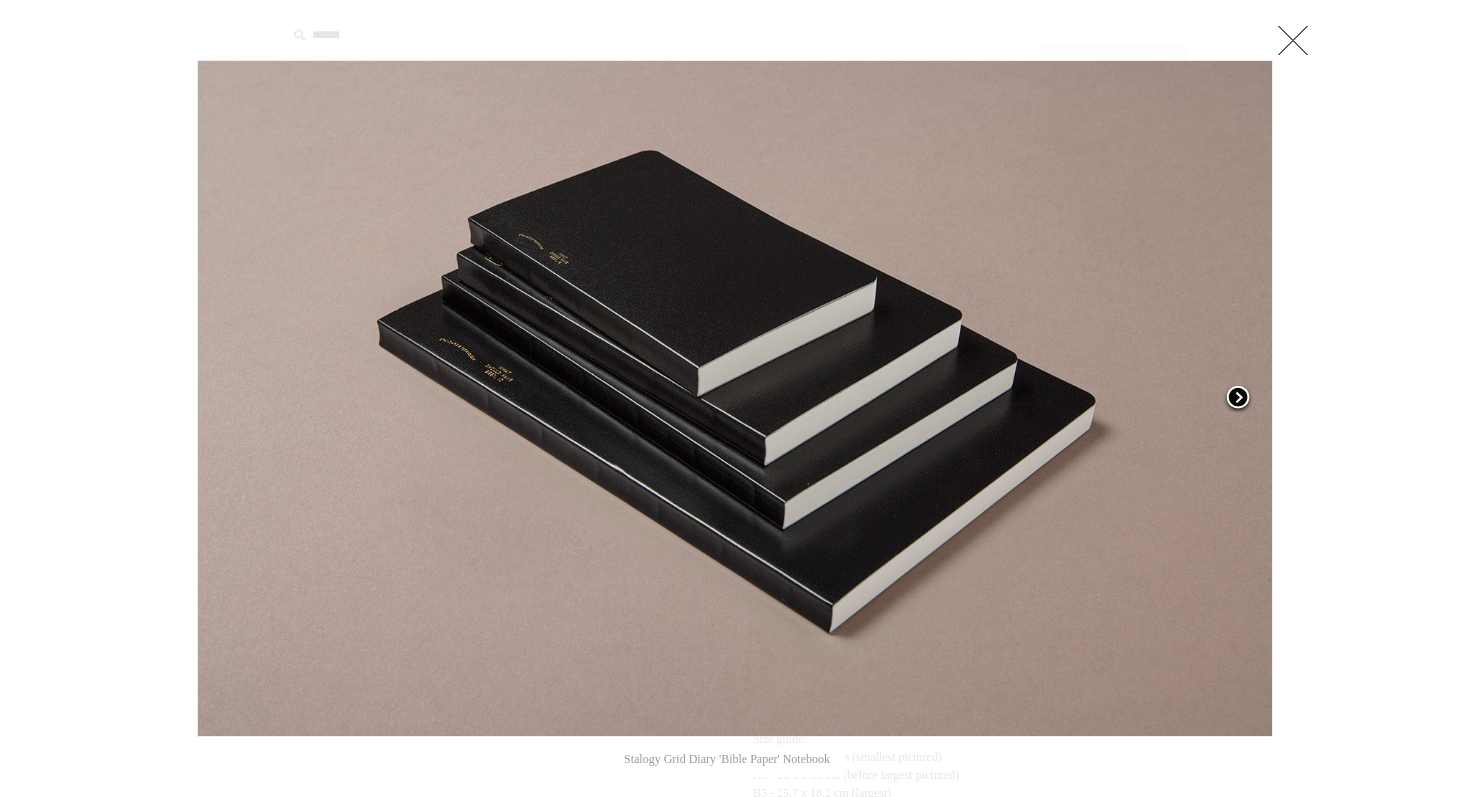 click at bounding box center [1238, 399] 